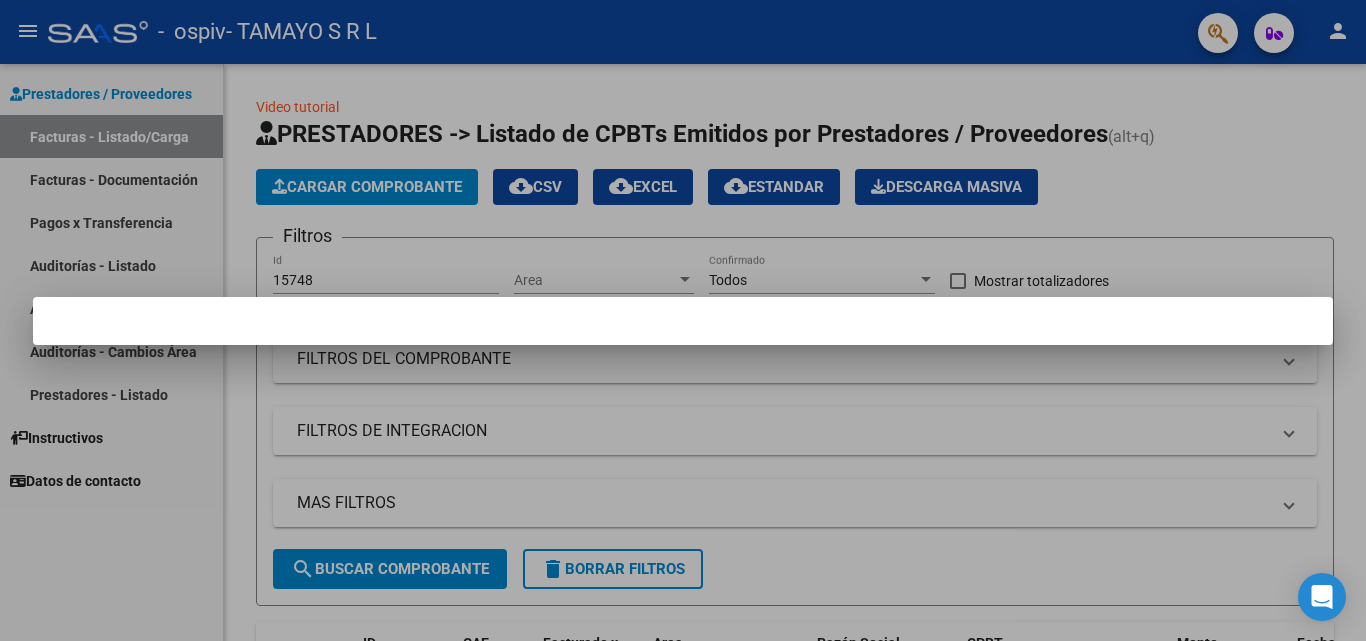 scroll, scrollTop: 0, scrollLeft: 0, axis: both 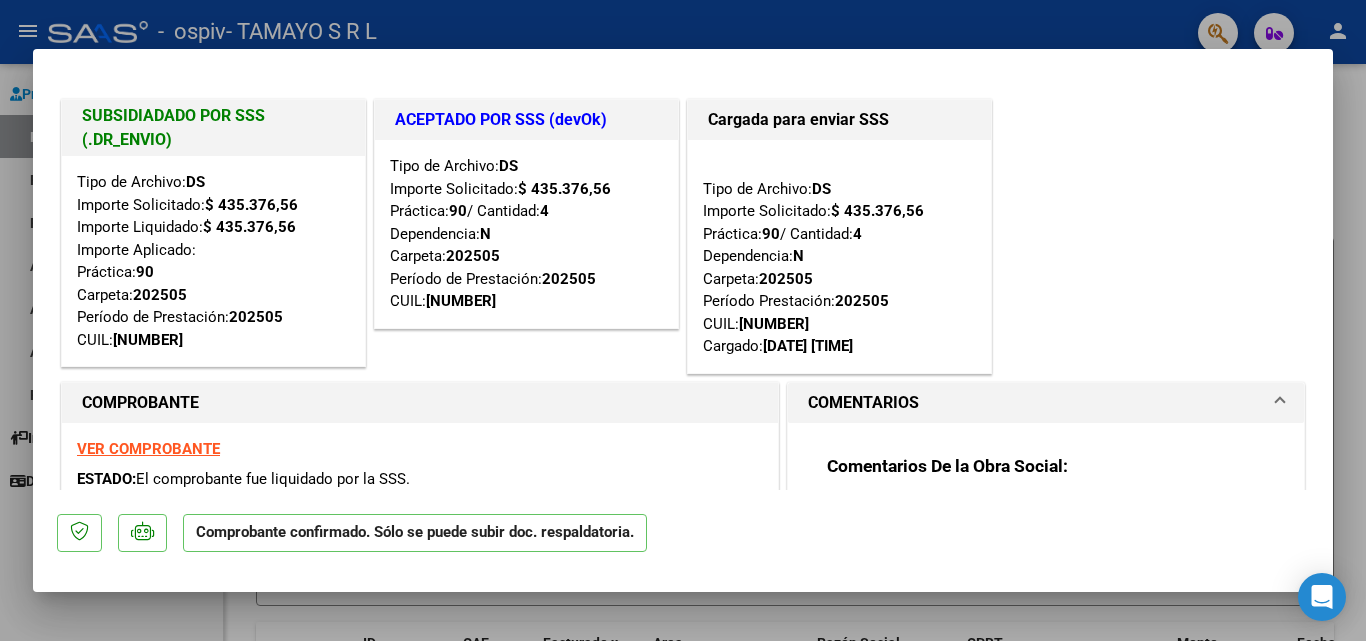 click at bounding box center (683, 320) 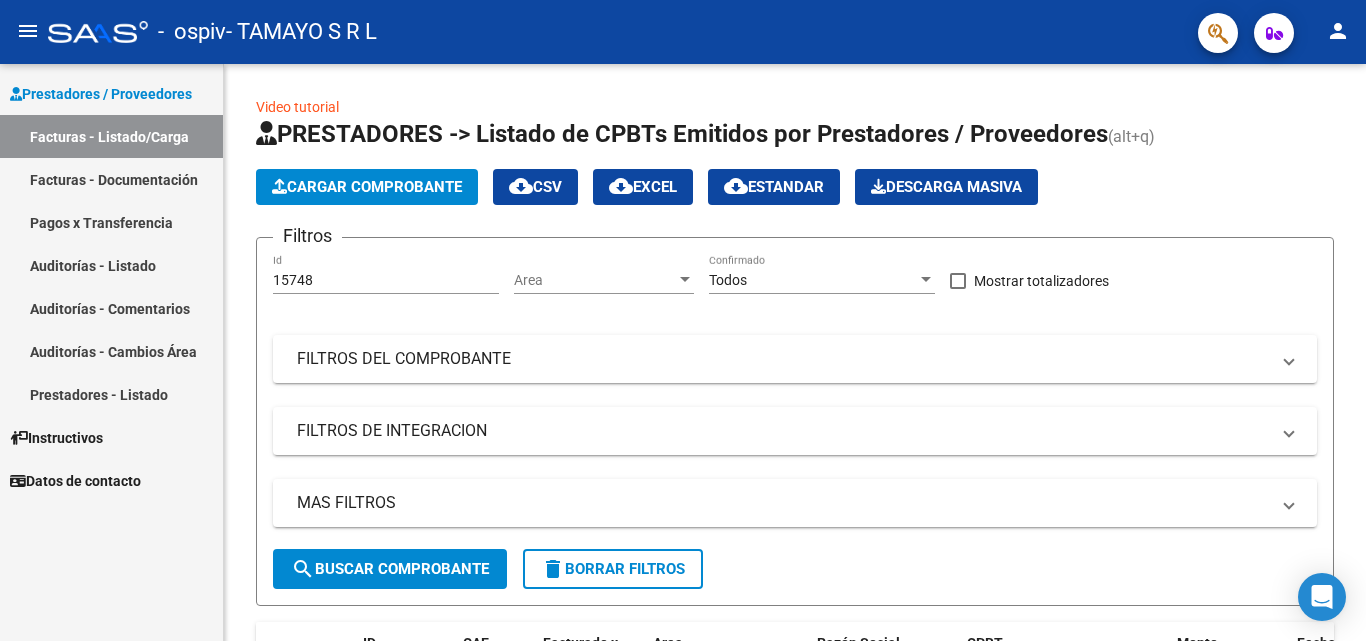 click on "Facturas - Listado/Carga" at bounding box center (111, 136) 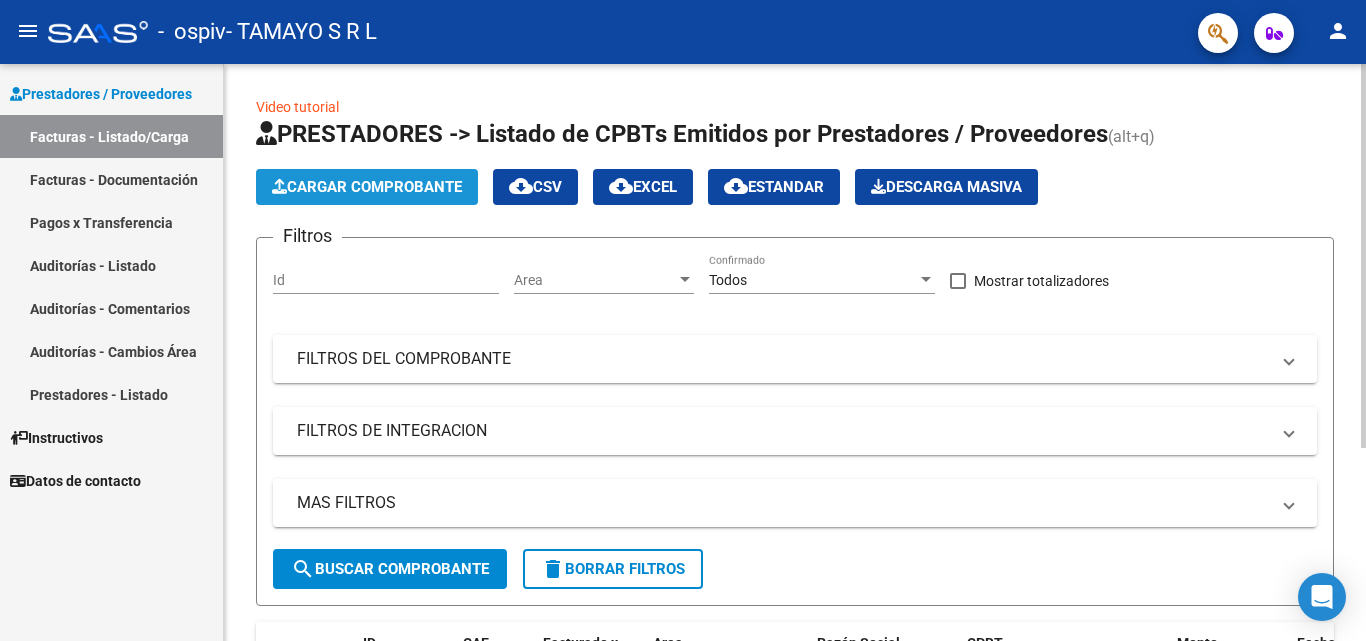 click on "Cargar Comprobante" 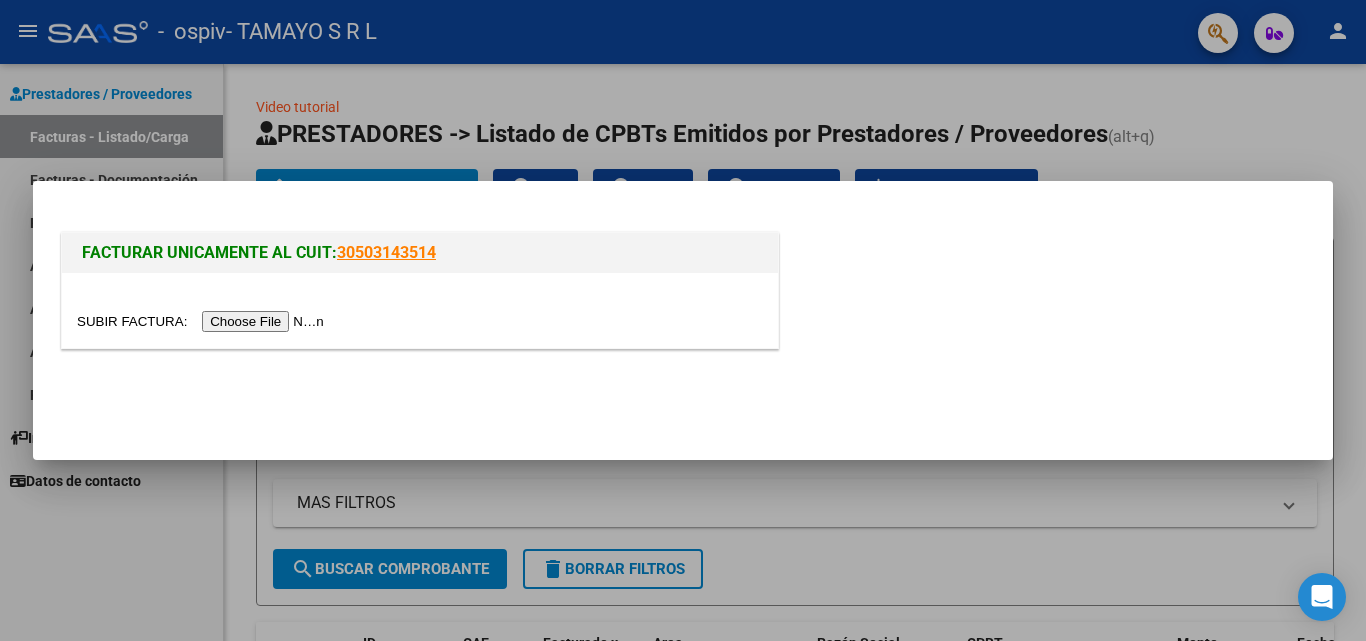 click at bounding box center [203, 321] 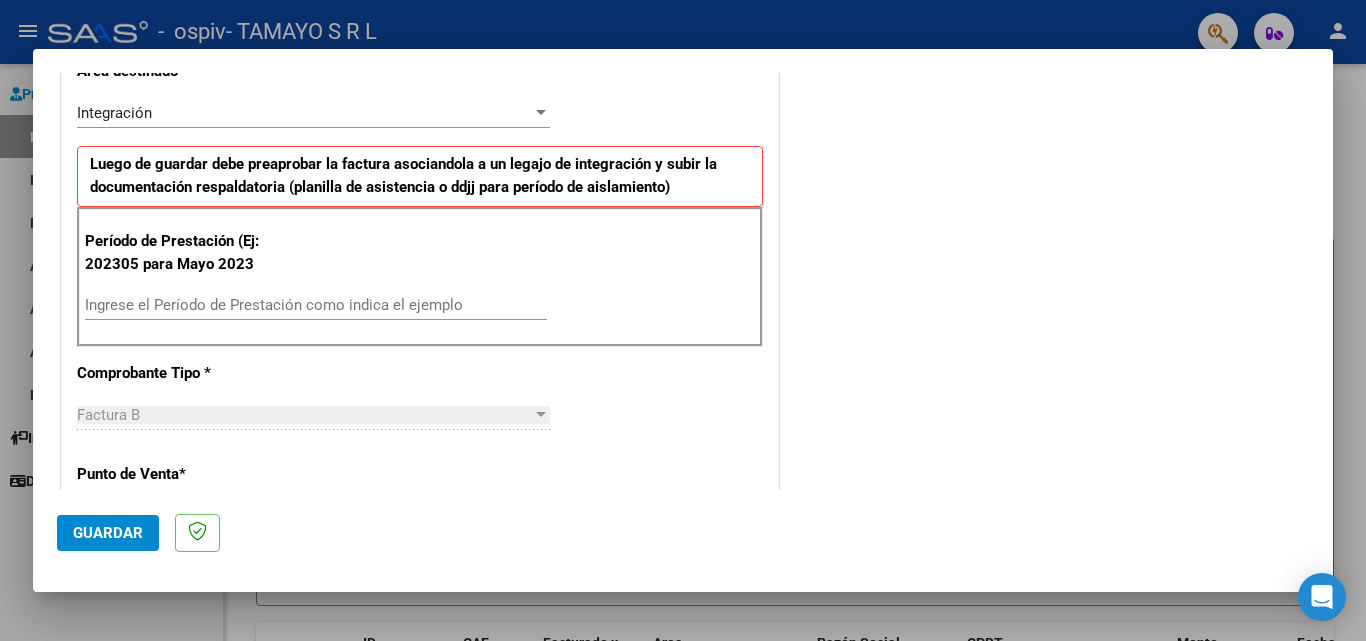 scroll, scrollTop: 456, scrollLeft: 0, axis: vertical 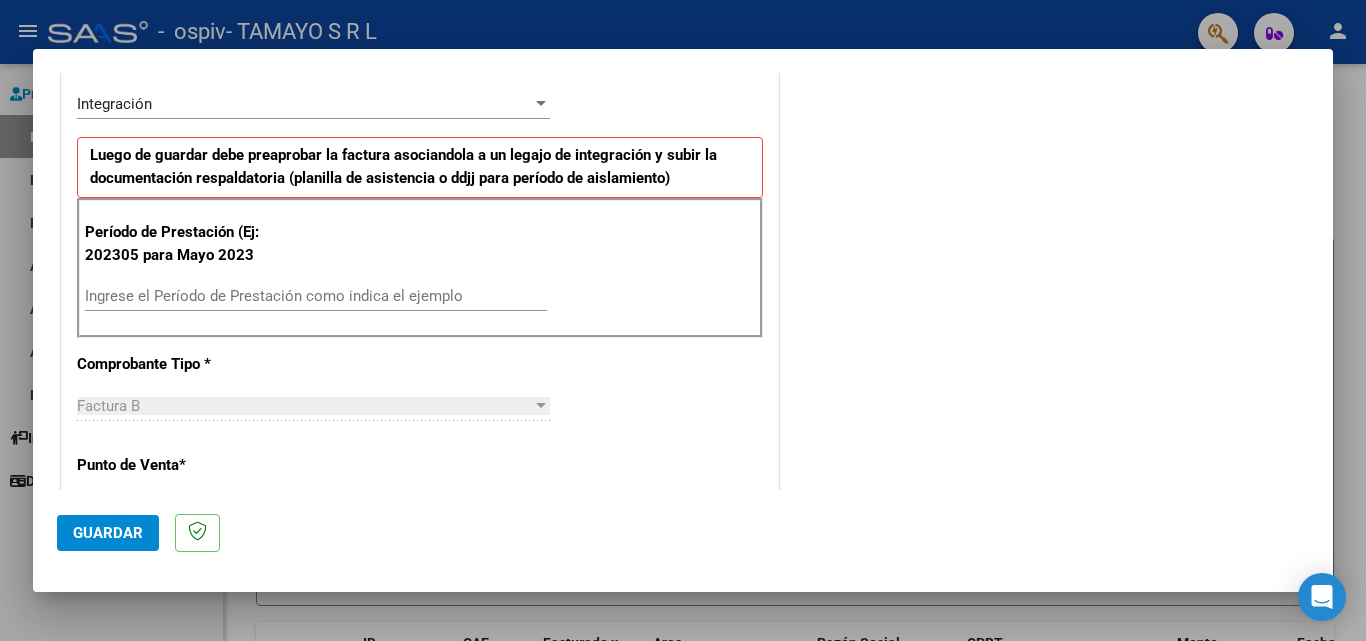 click on "Ingrese el Período de Prestación como indica el ejemplo" at bounding box center [316, 296] 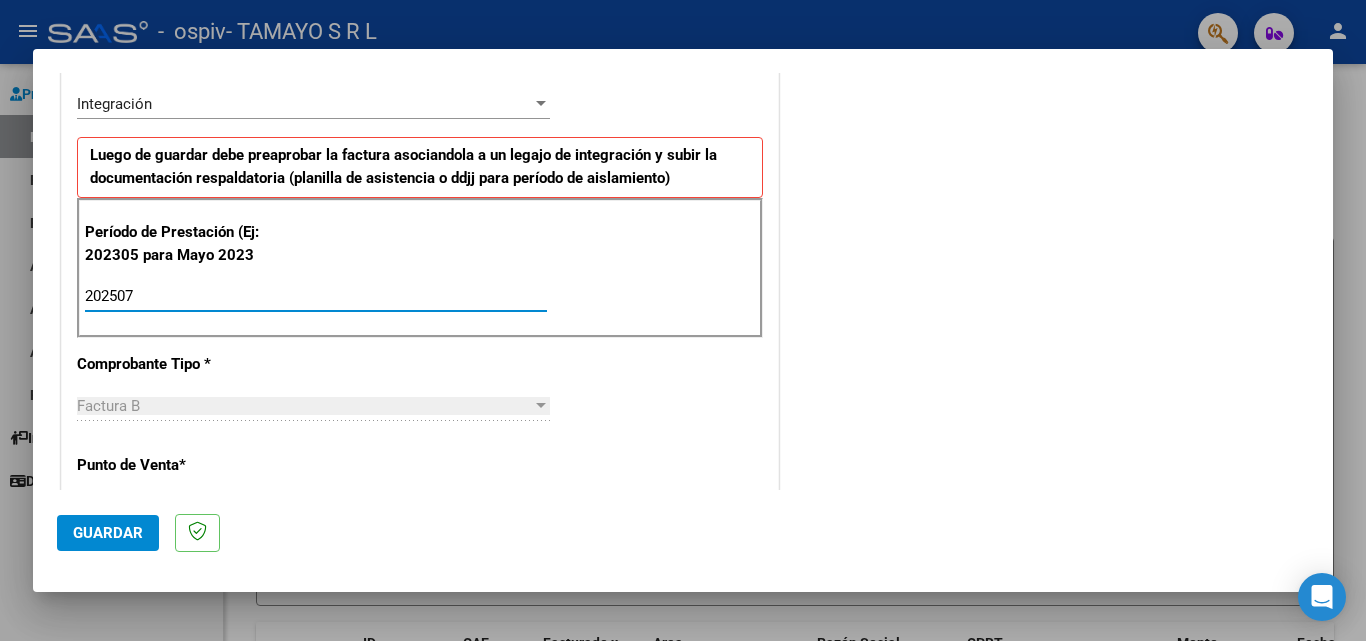 type on "202507" 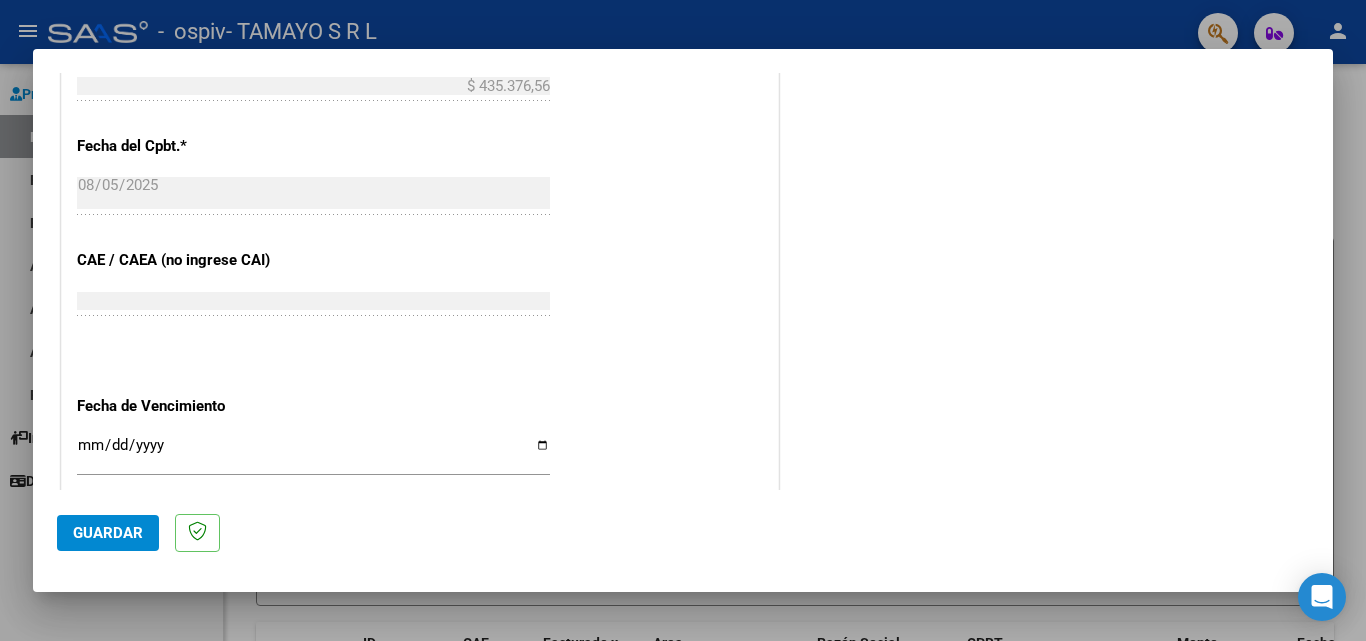 scroll, scrollTop: 1188, scrollLeft: 0, axis: vertical 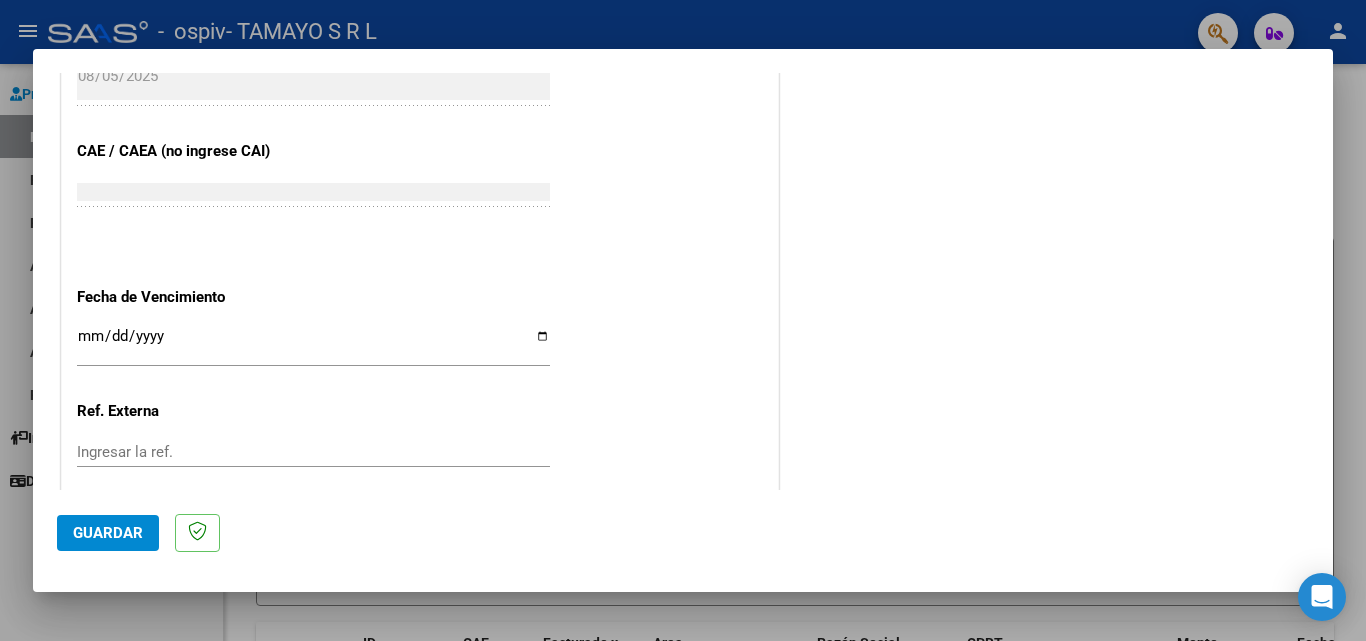 click on "Ingresar la fecha" at bounding box center (313, 344) 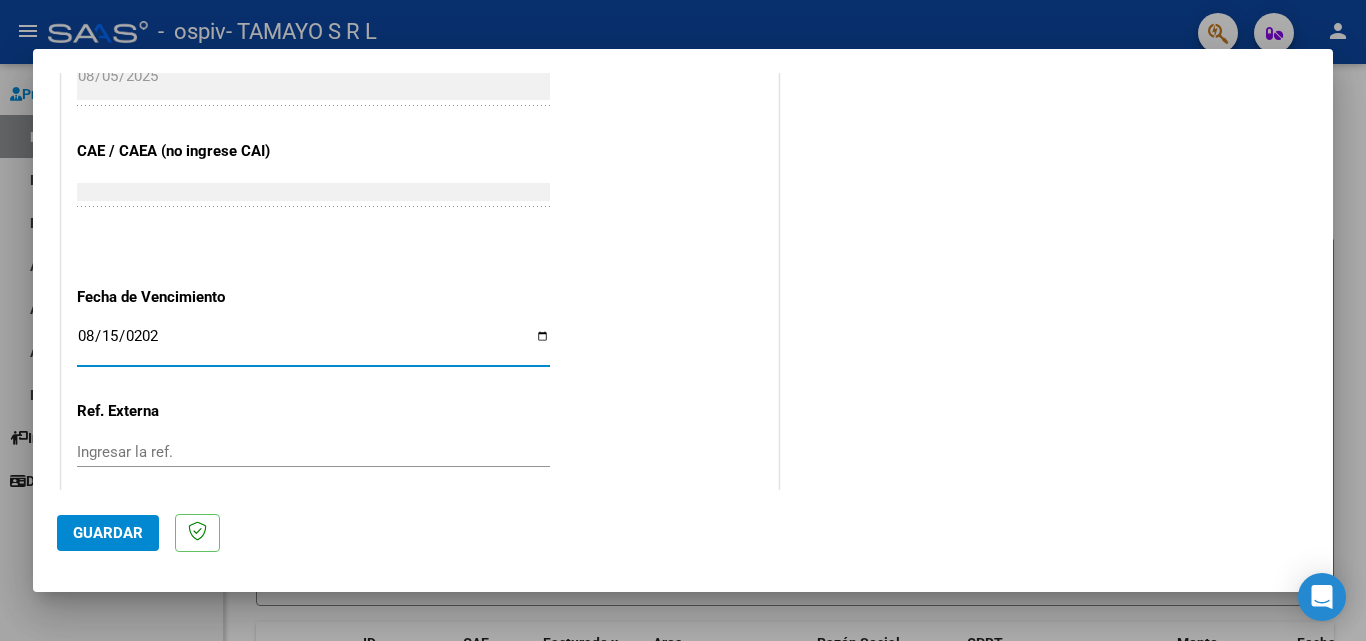 type on "2025-08-15" 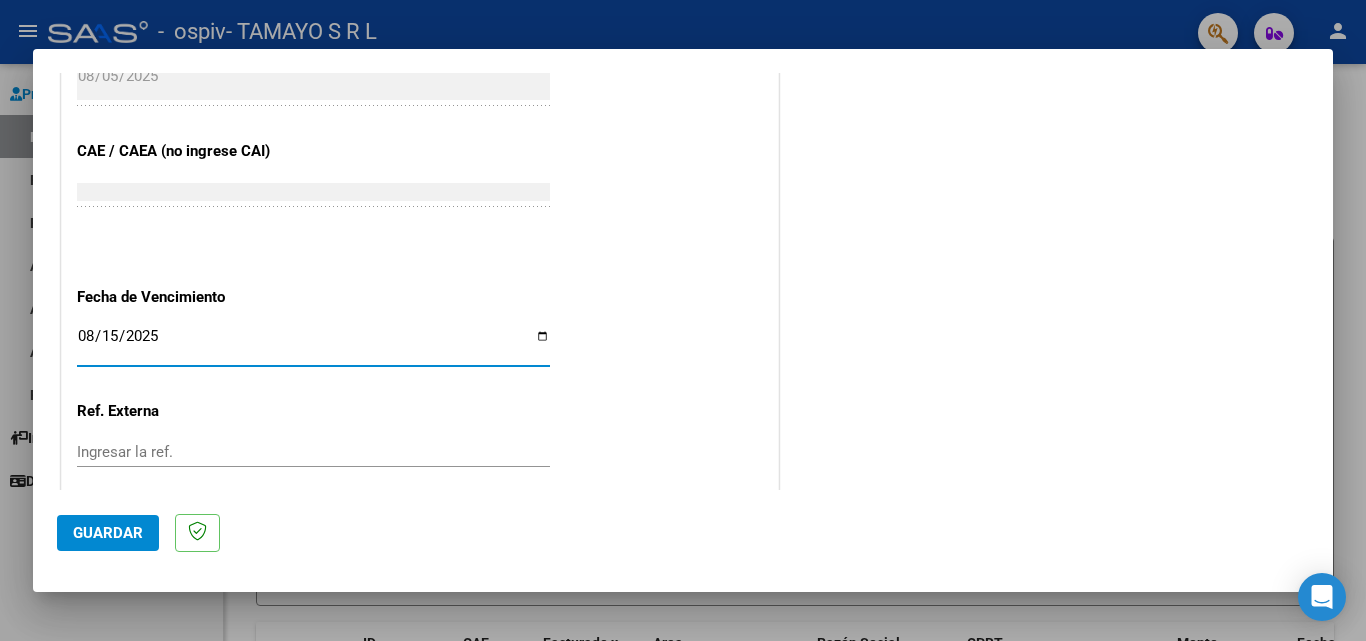 click on "Guardar" 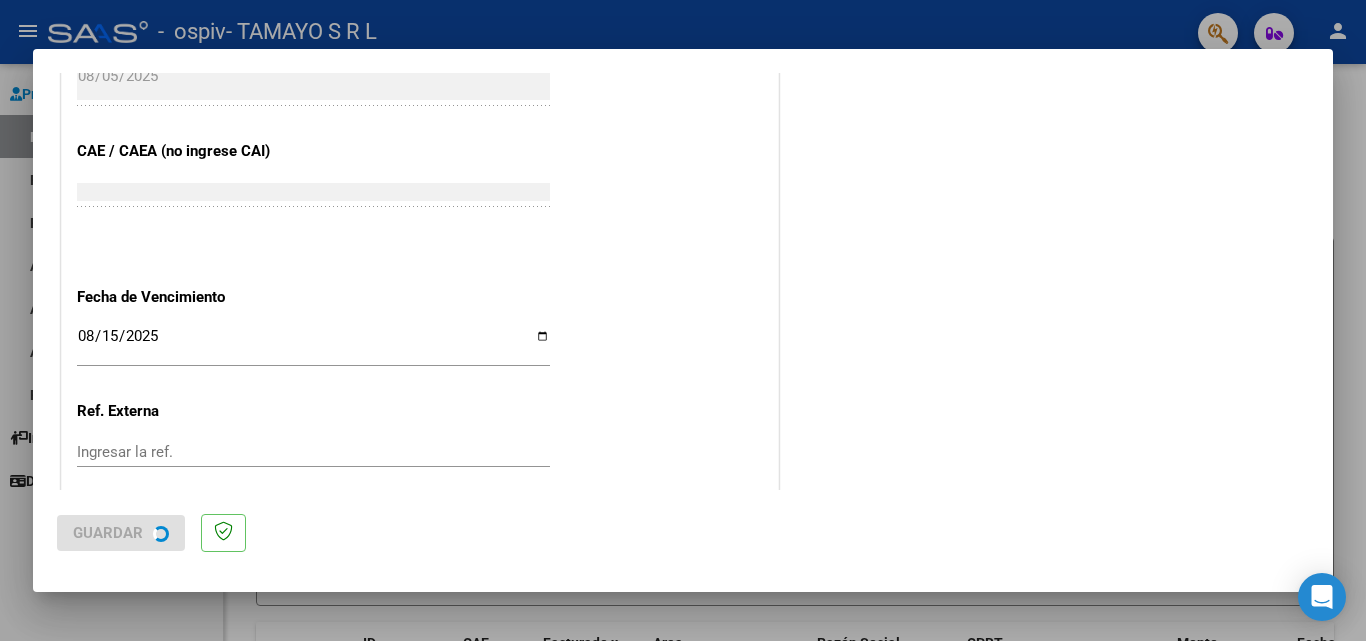 scroll, scrollTop: 0, scrollLeft: 0, axis: both 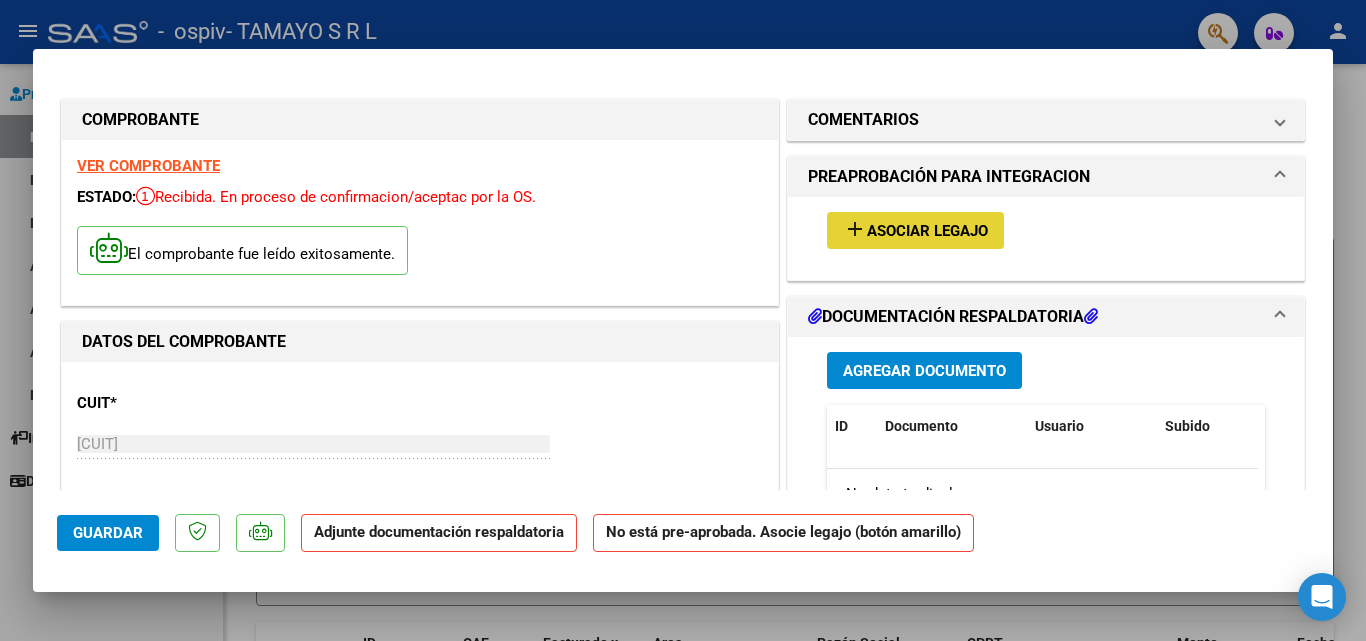click on "Asociar Legajo" at bounding box center [927, 231] 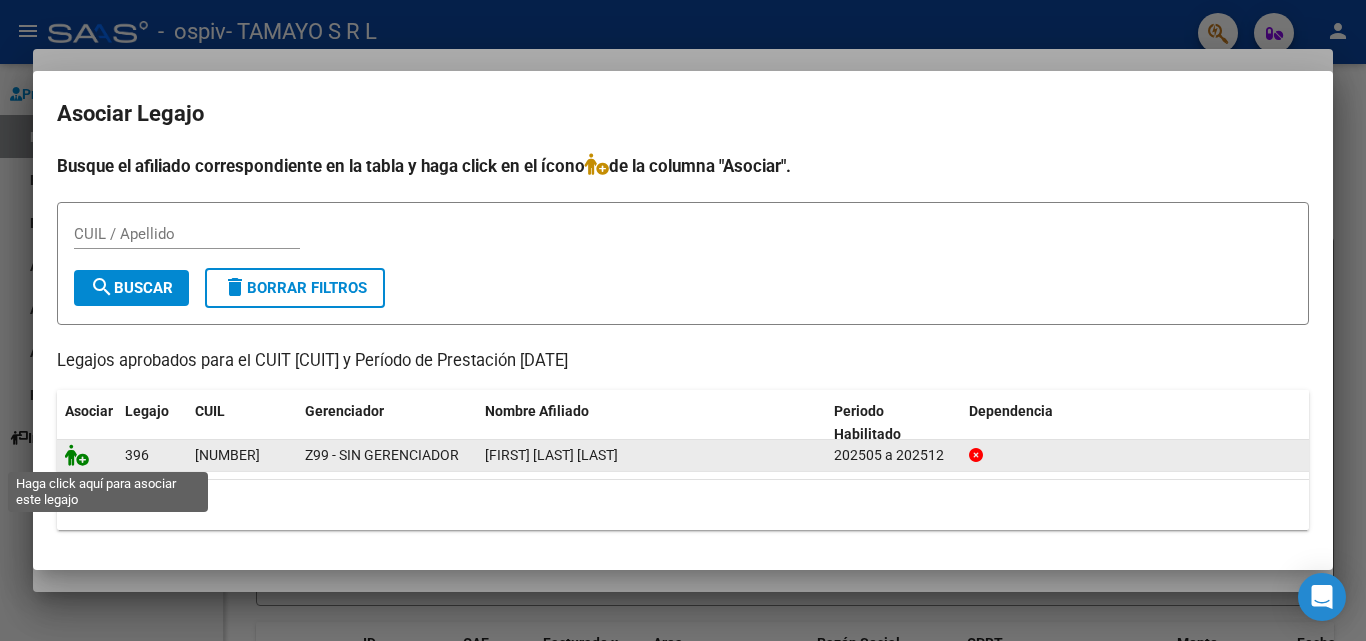 click 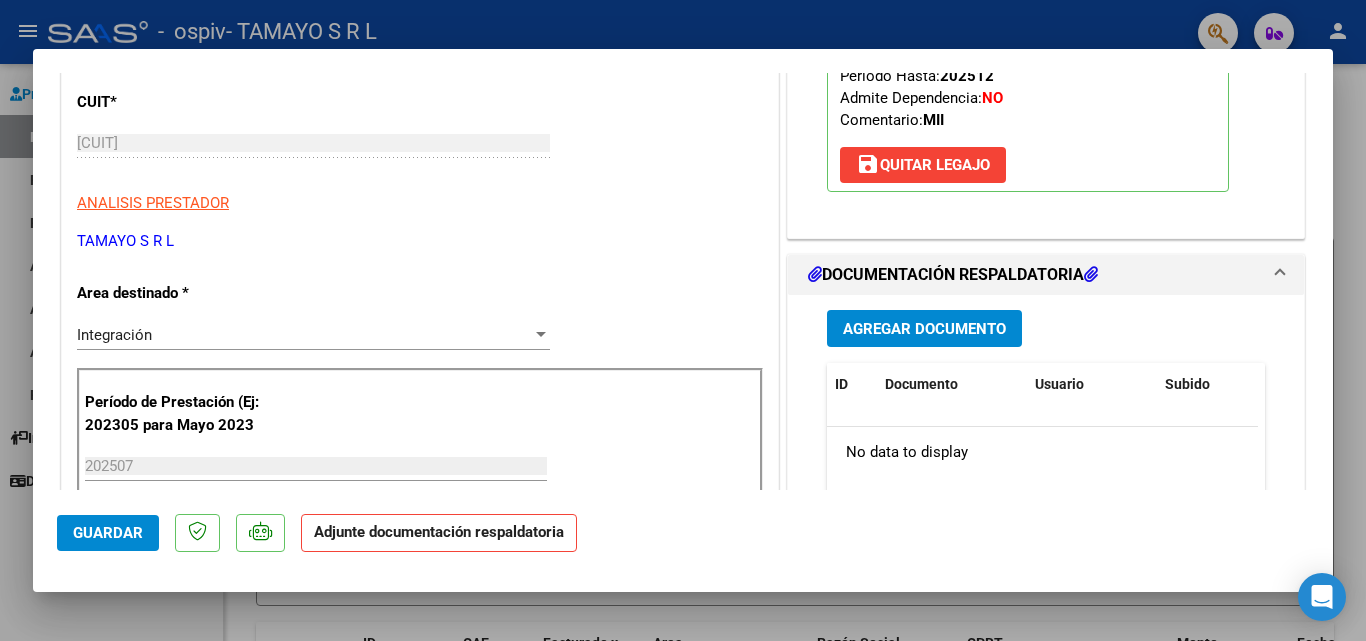 scroll, scrollTop: 325, scrollLeft: 0, axis: vertical 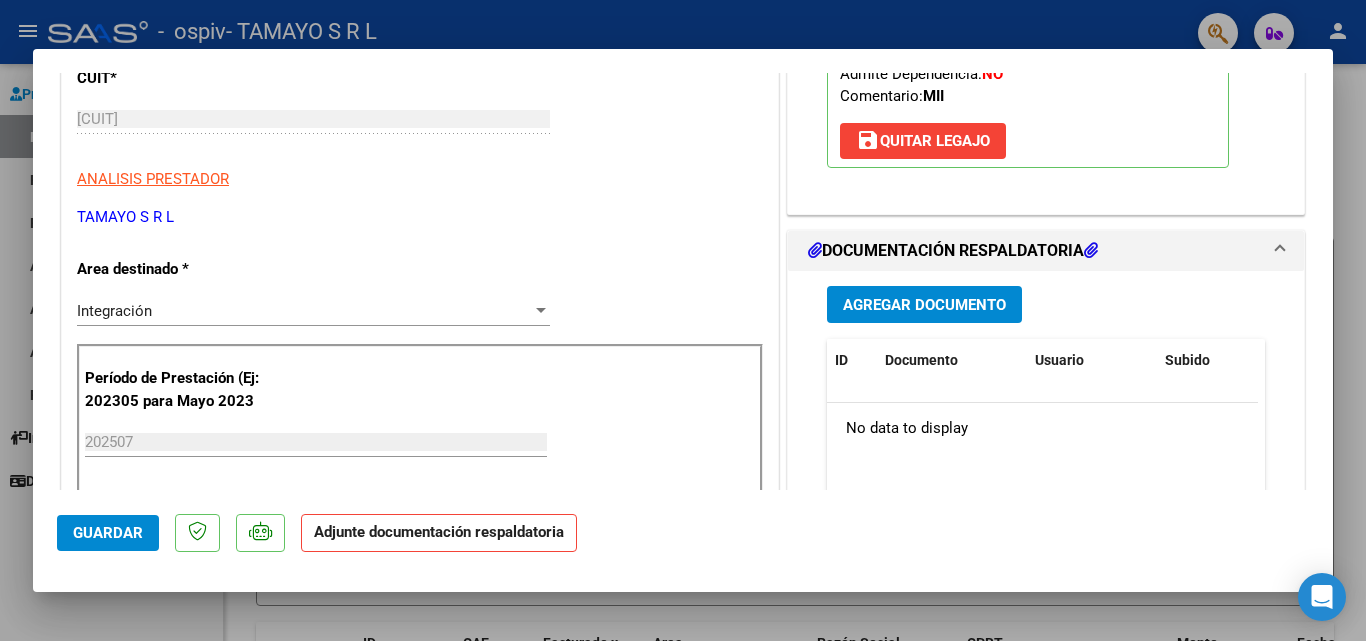 click on "Agregar Documento" at bounding box center [924, 305] 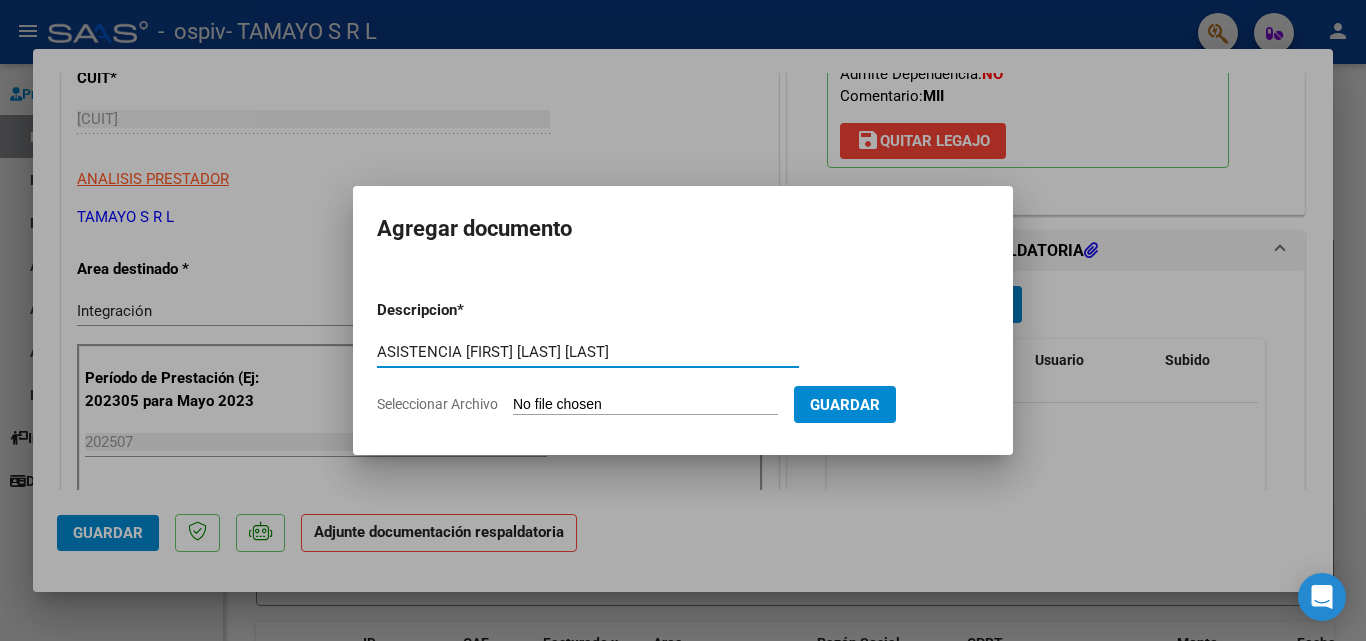 type on "ASISTENCIA [FIRST] [LAST] [LAST]" 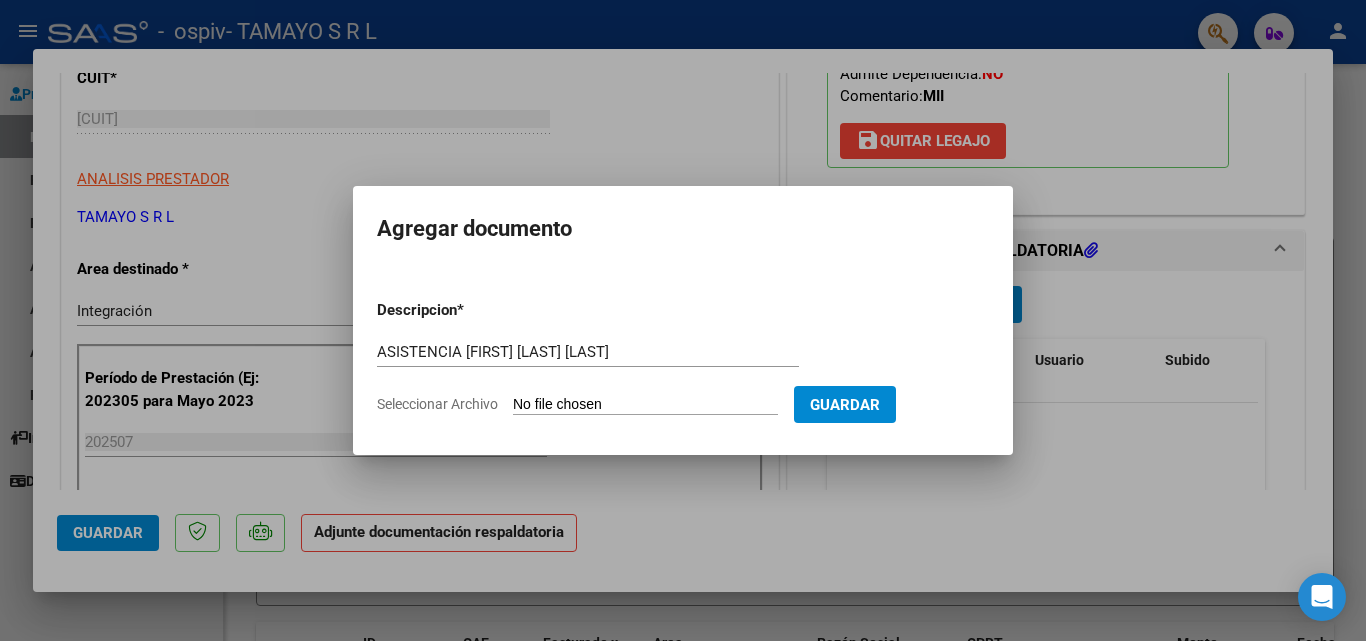 type on "C:\fakepath\ASISTENCIA [FIRST] [LAST] [LAST] [DATE].pdf" 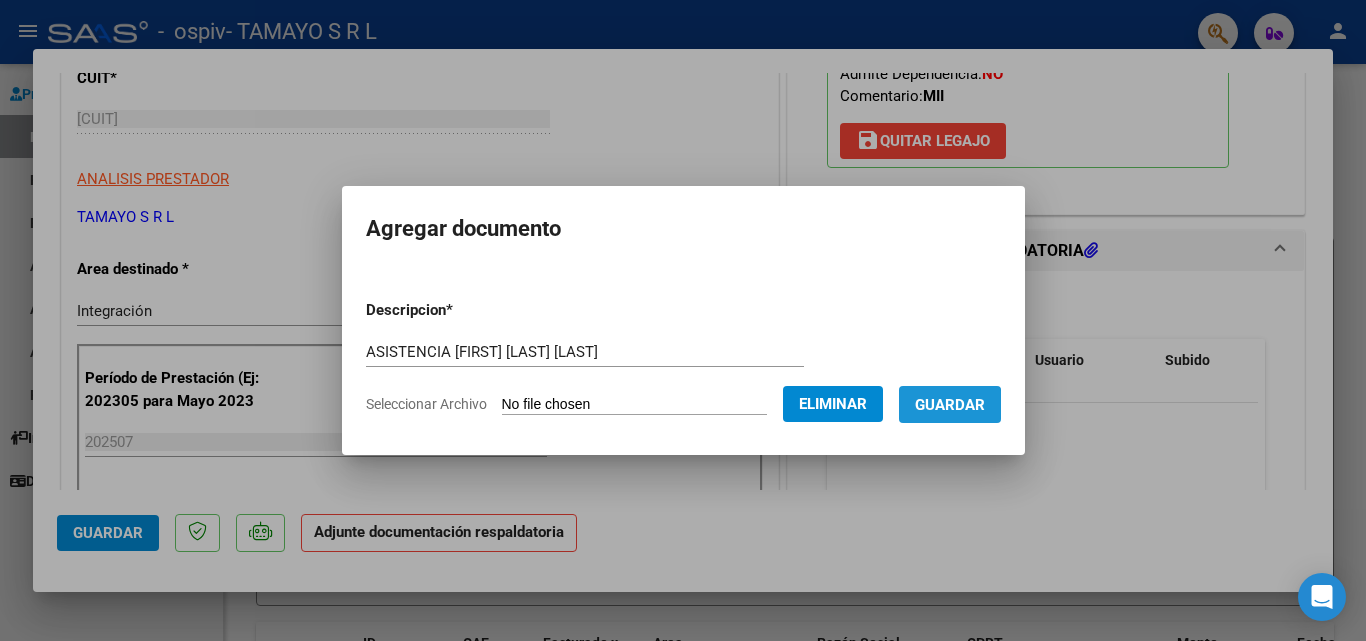 click on "Guardar" at bounding box center [950, 405] 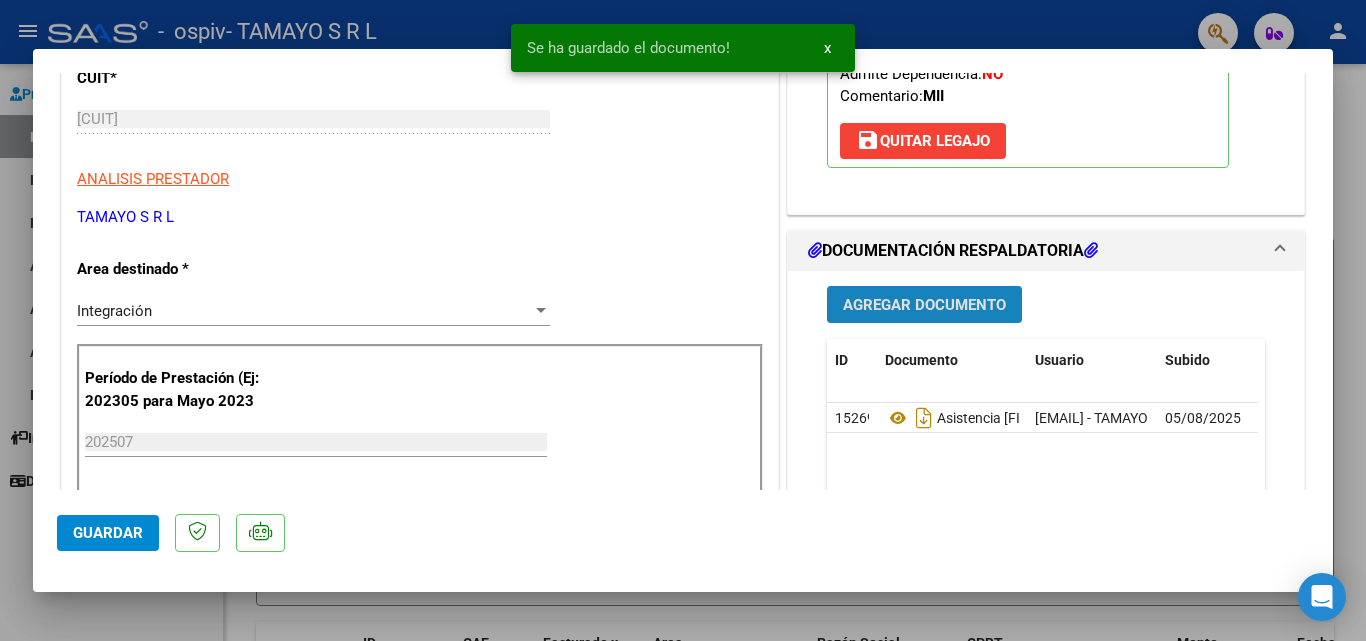 click on "Agregar Documento" at bounding box center [924, 305] 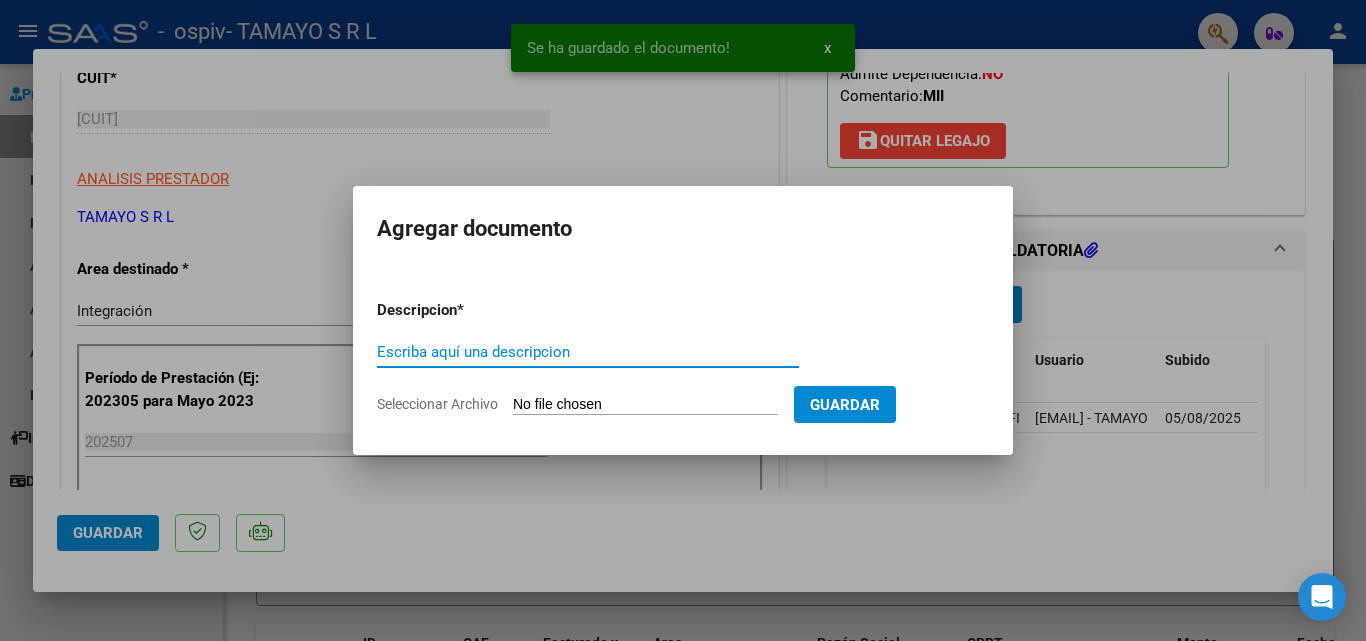 click on "Escriba aquí una descripcion" at bounding box center (588, 352) 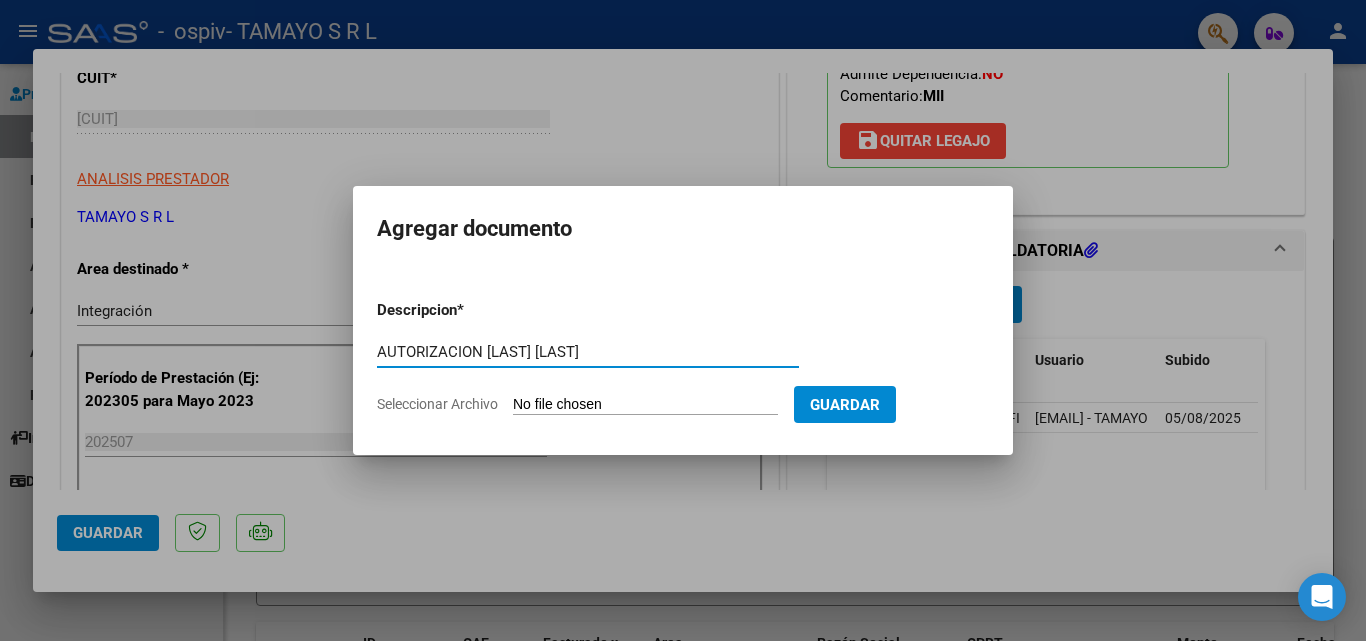 type on "AUTORIZACION [LAST] [LAST]" 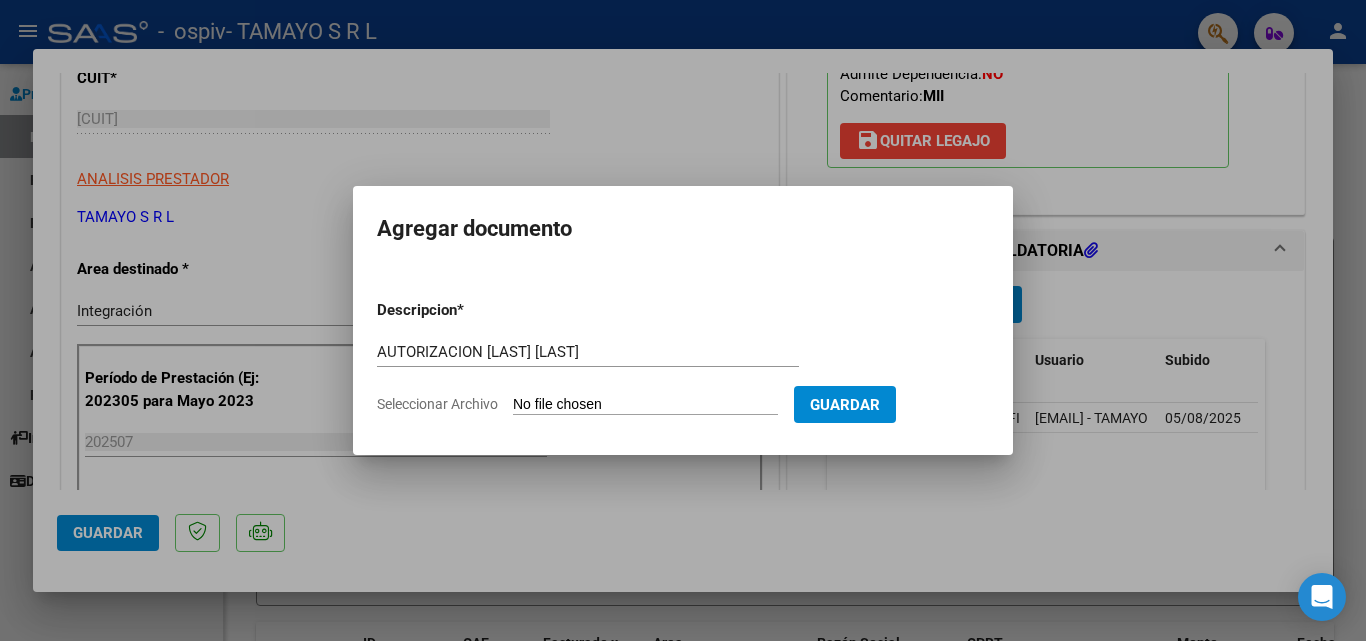 type on "C:\fakepath\AUTORIZACION [FIRST] [LAST] [DATE].pdf" 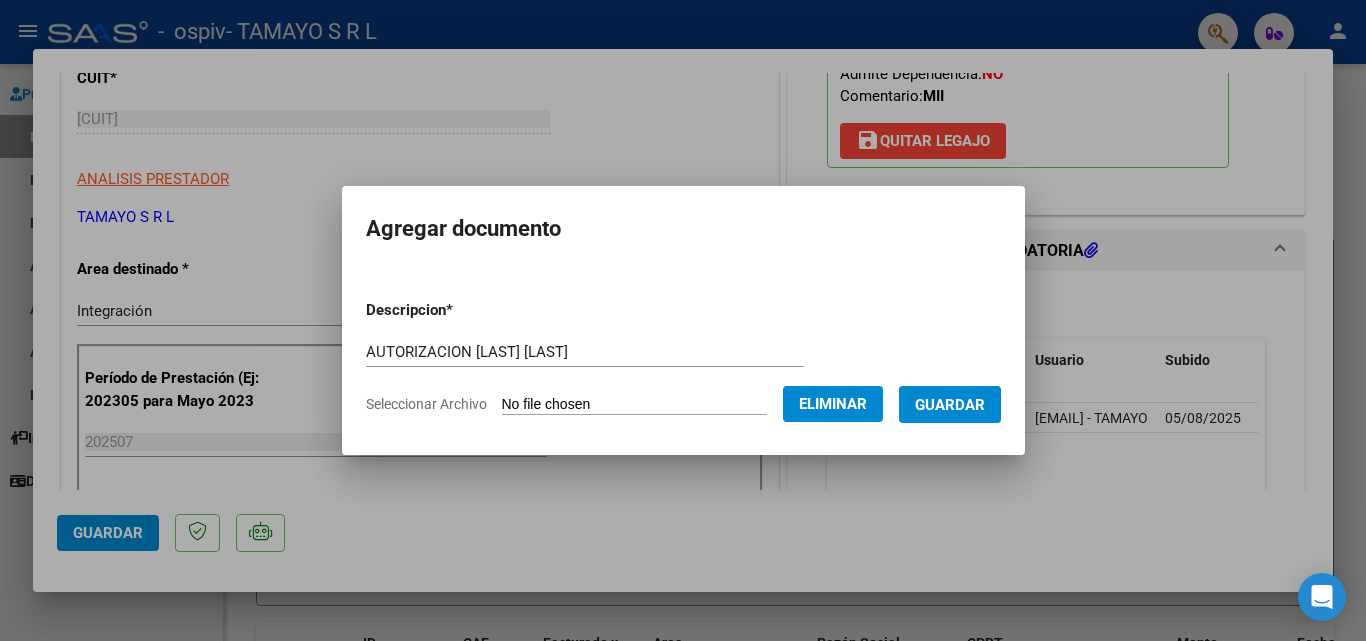 click on "Guardar" at bounding box center [950, 404] 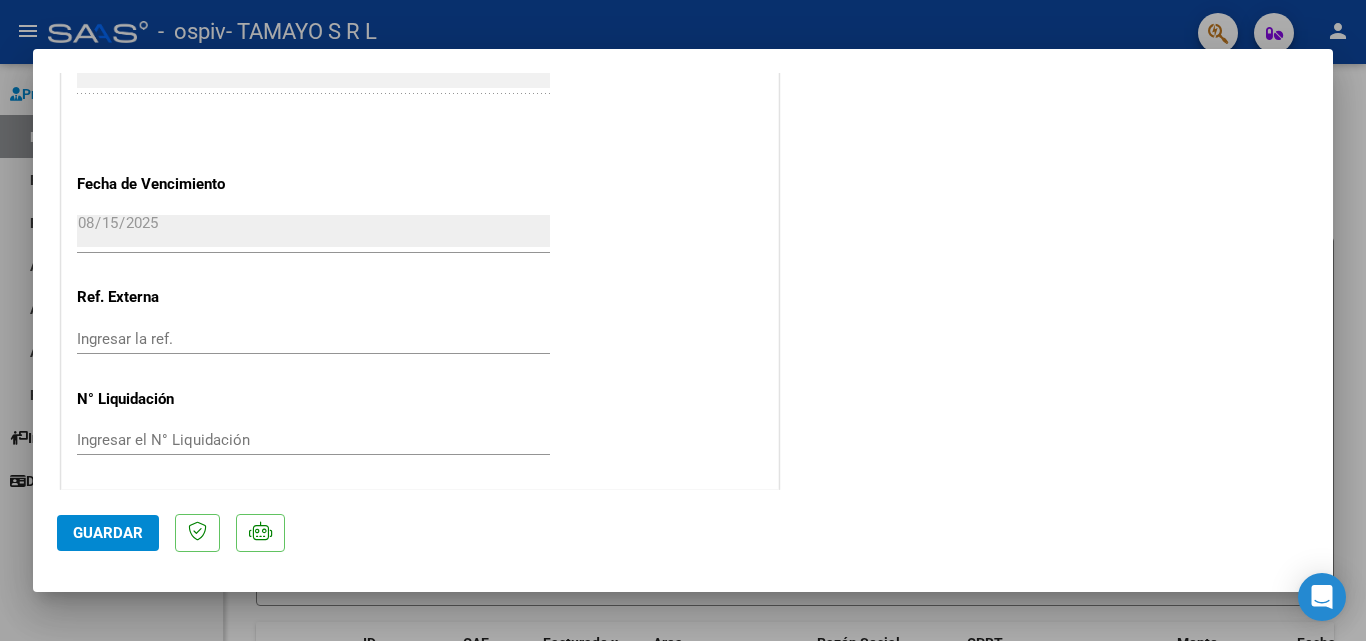 scroll, scrollTop: 1373, scrollLeft: 0, axis: vertical 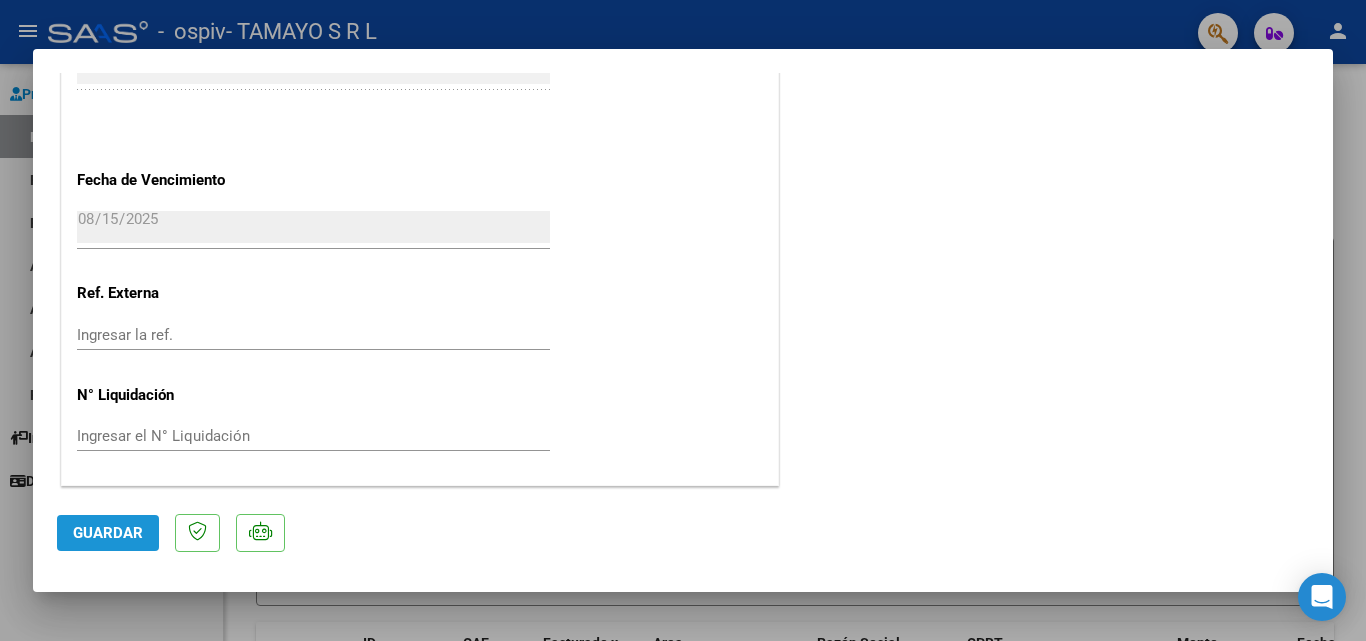 click on "Guardar" 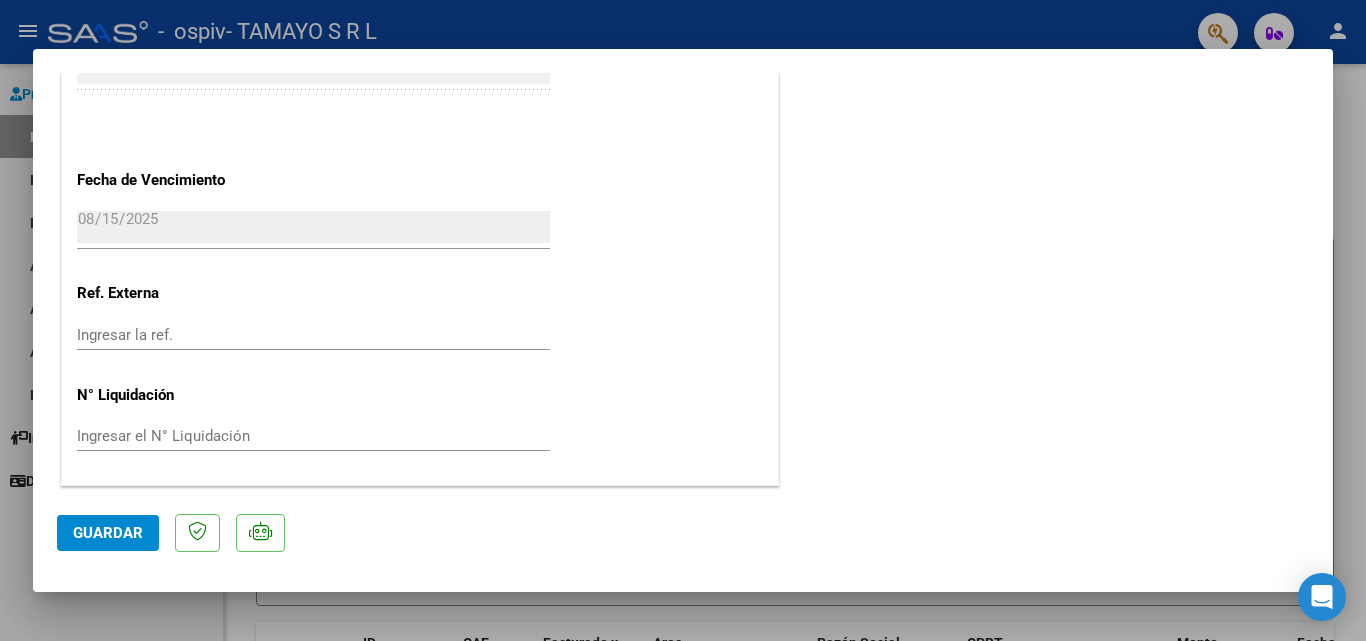 click at bounding box center [683, 320] 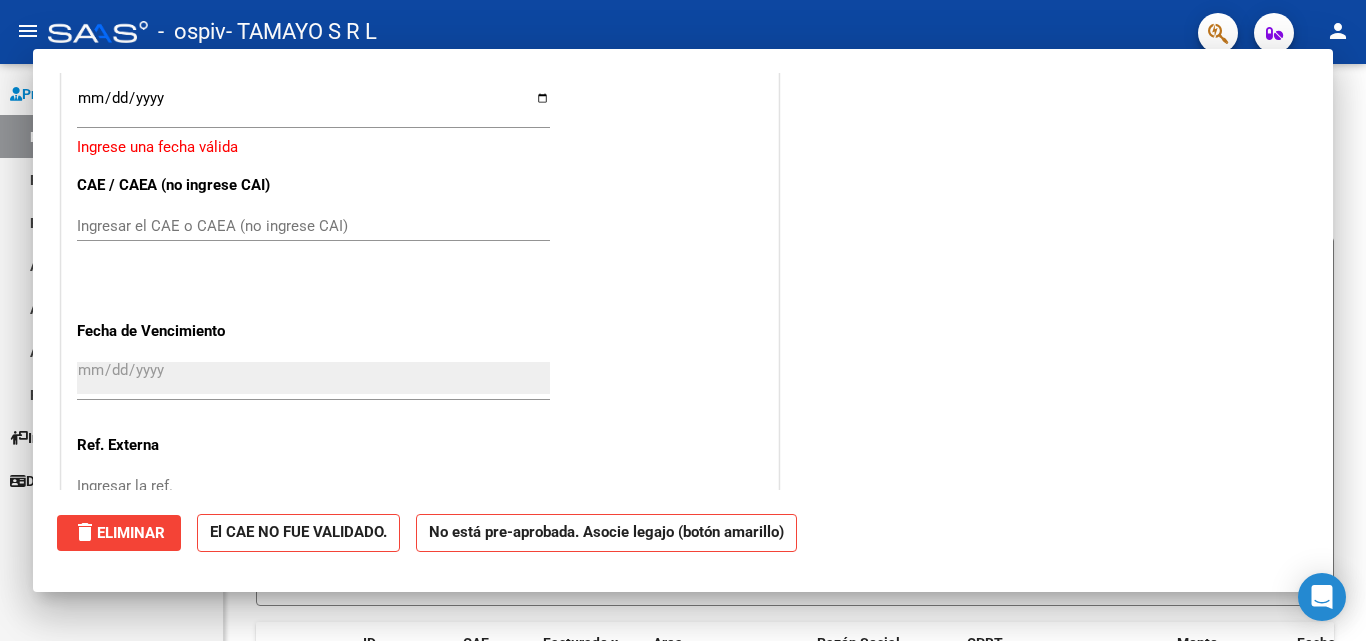 scroll, scrollTop: 0, scrollLeft: 0, axis: both 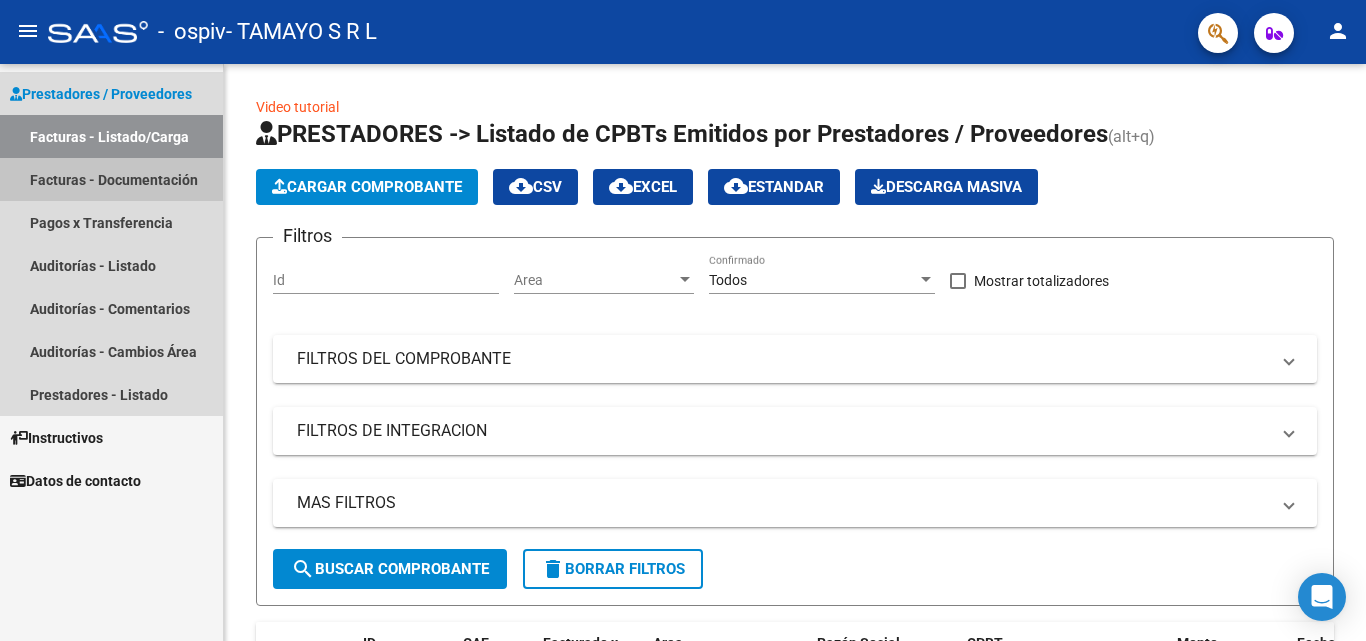 click on "Facturas - Documentación" at bounding box center (111, 179) 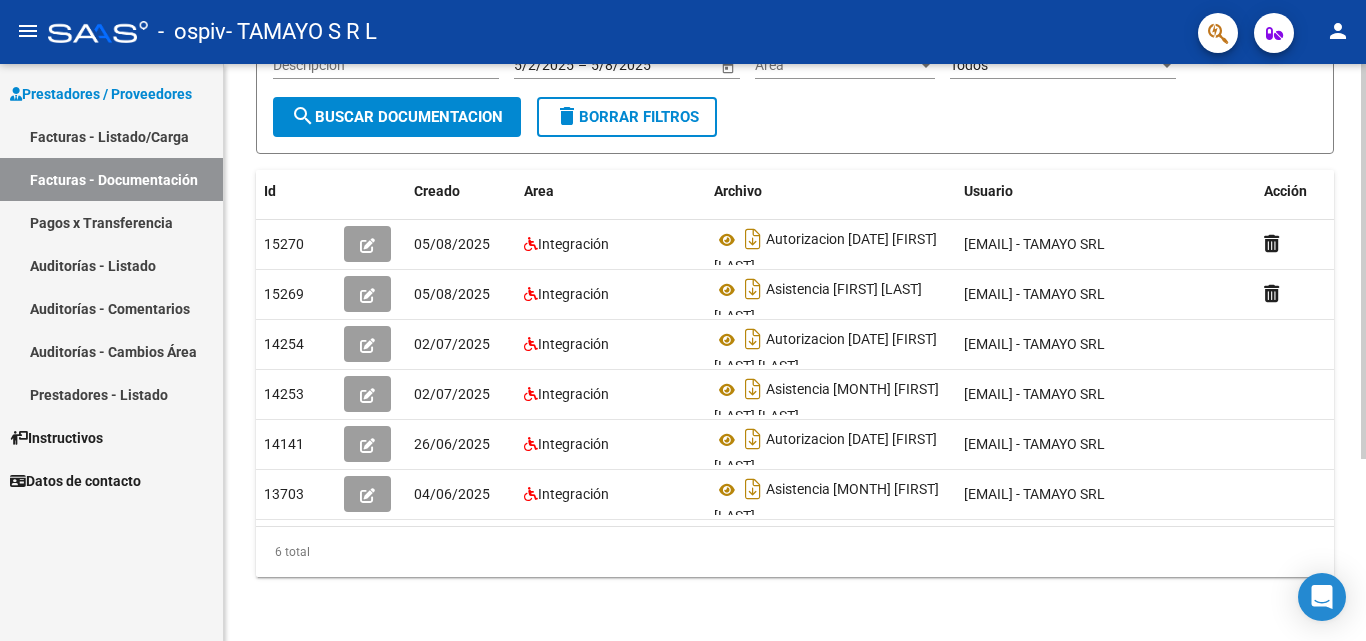 scroll, scrollTop: 266, scrollLeft: 0, axis: vertical 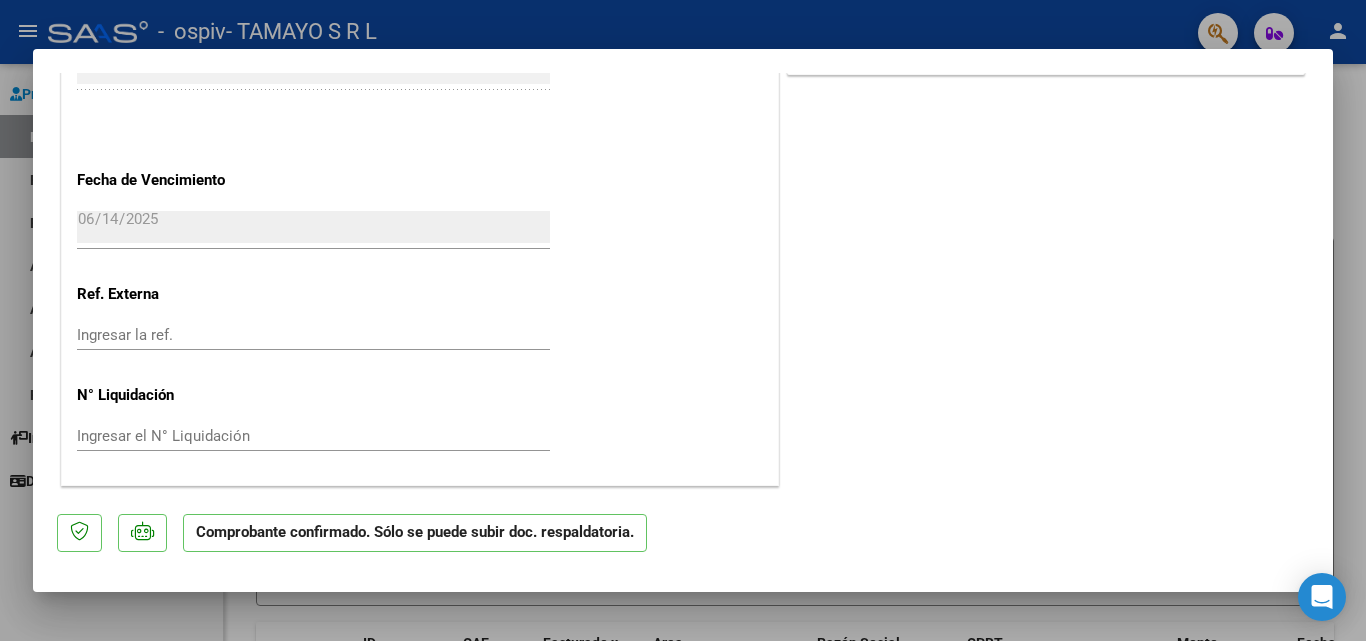 drag, startPoint x: 1319, startPoint y: 394, endPoint x: 1326, endPoint y: 295, distance: 99.24717 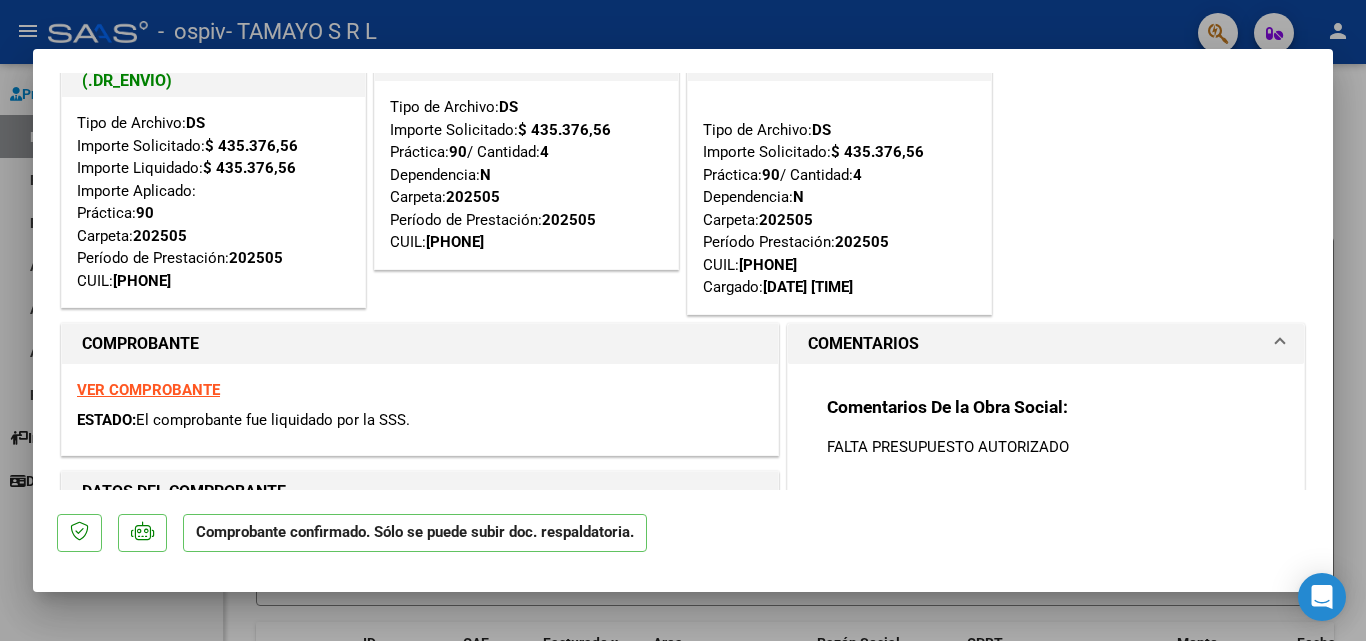 scroll, scrollTop: 0, scrollLeft: 0, axis: both 